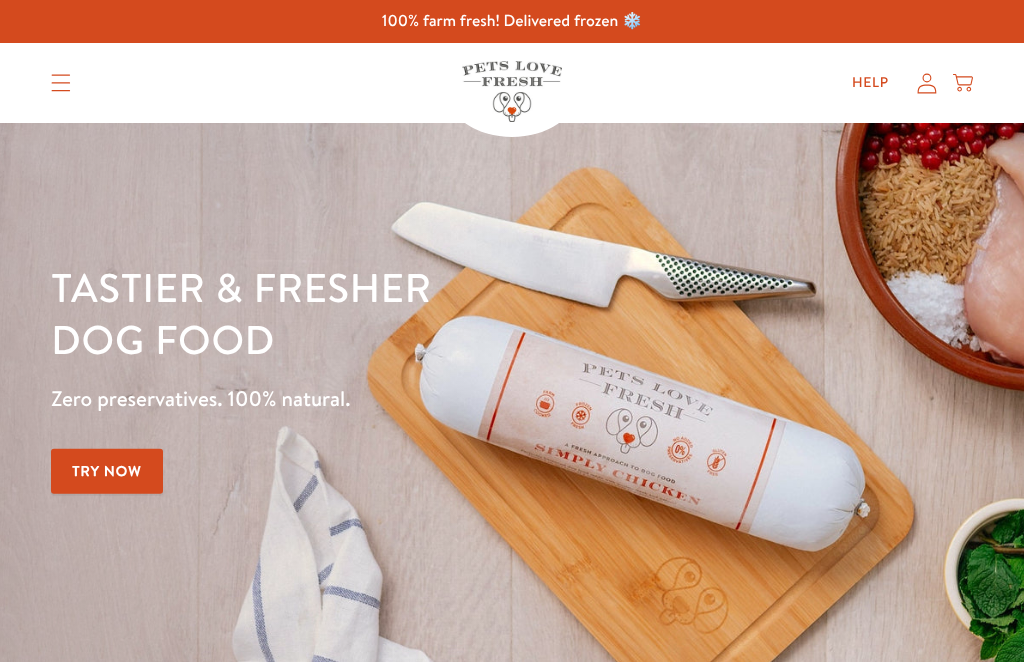 scroll, scrollTop: 0, scrollLeft: 0, axis: both 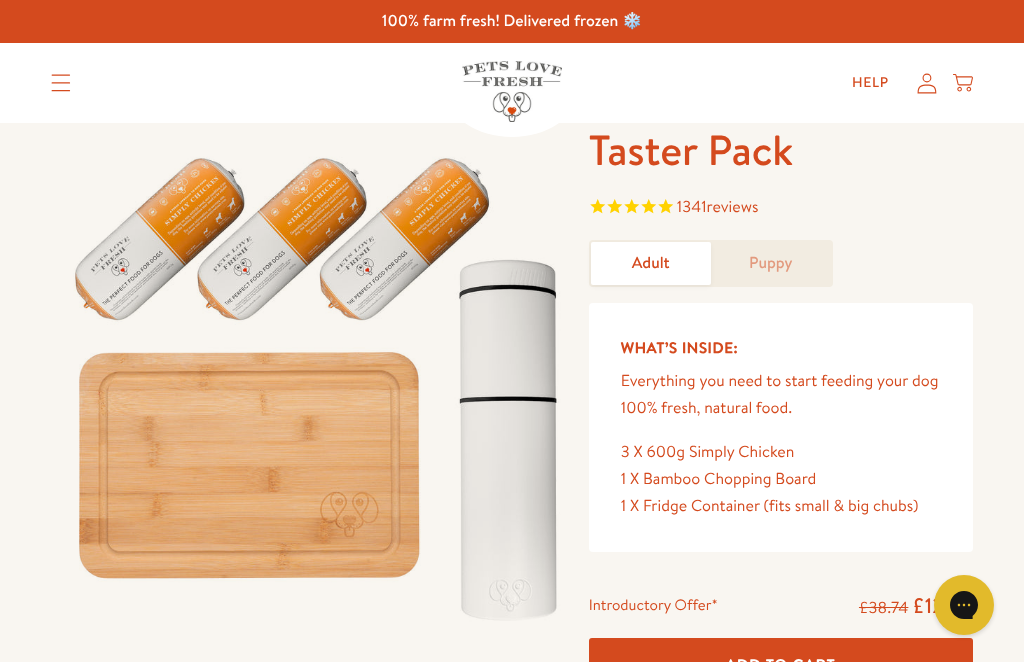 click on "Puppy" at bounding box center [771, 263] 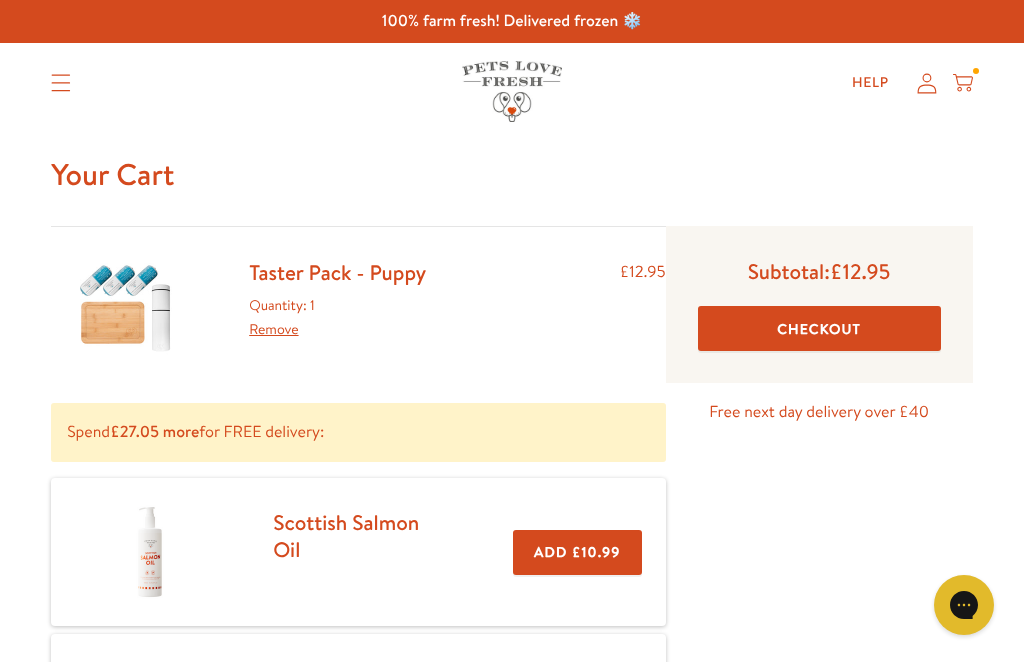 scroll, scrollTop: 0, scrollLeft: 0, axis: both 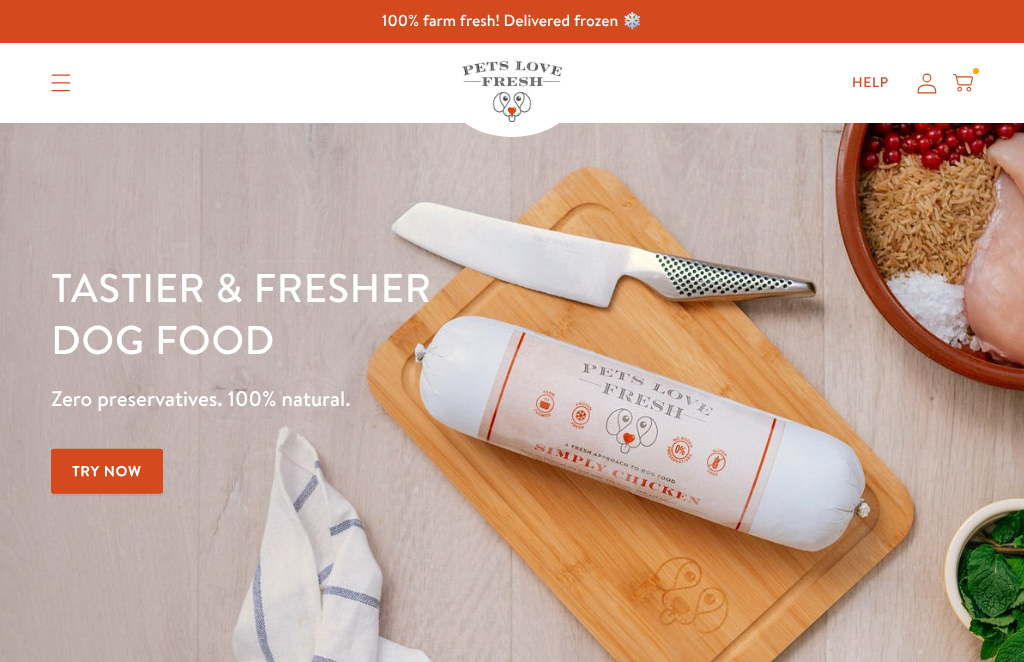 click on "Try Now" at bounding box center (107, 471) 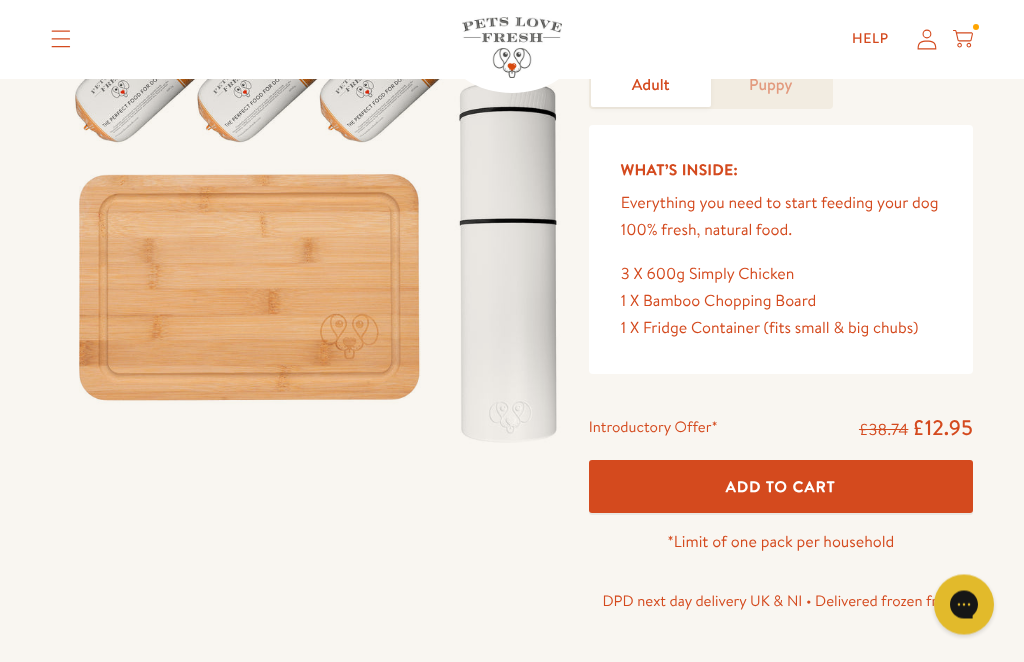 scroll, scrollTop: 0, scrollLeft: 0, axis: both 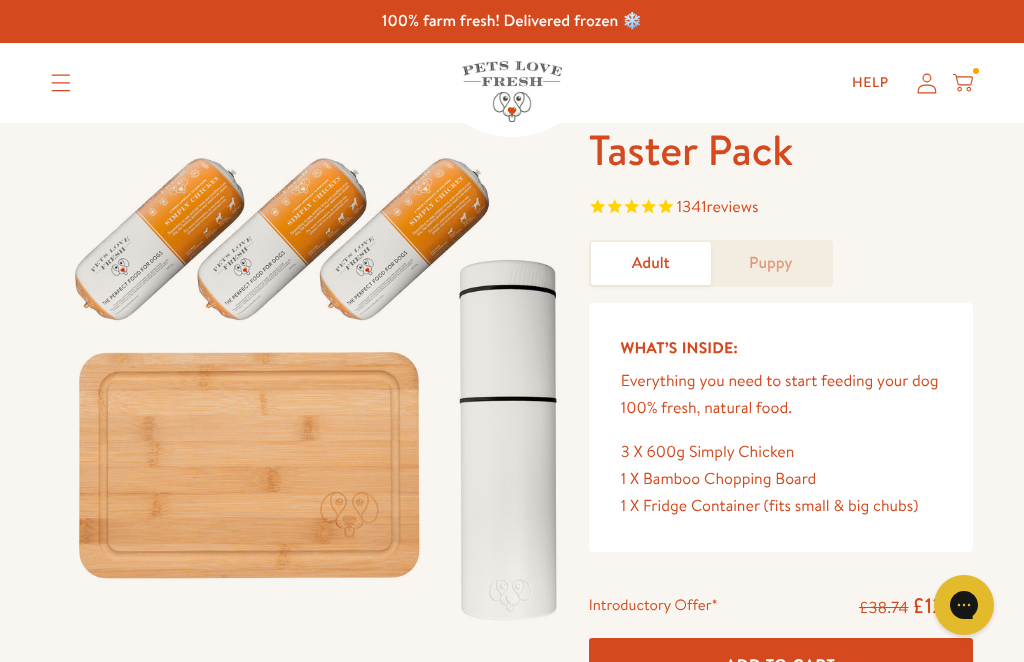 click on "Puppy" at bounding box center [771, 263] 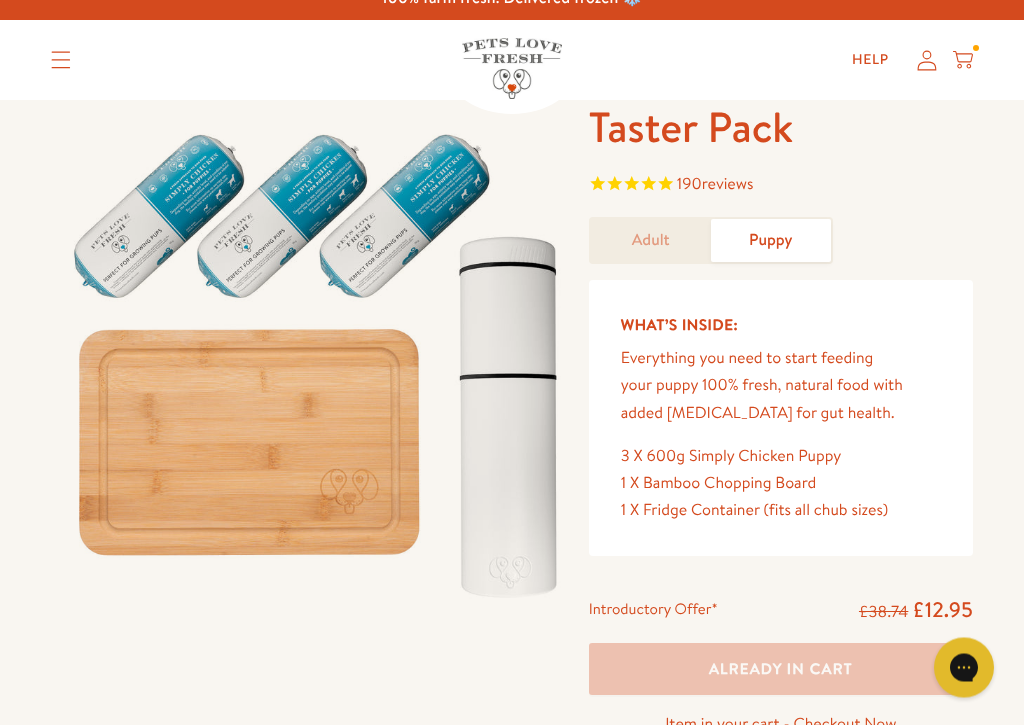 scroll, scrollTop: 23, scrollLeft: 0, axis: vertical 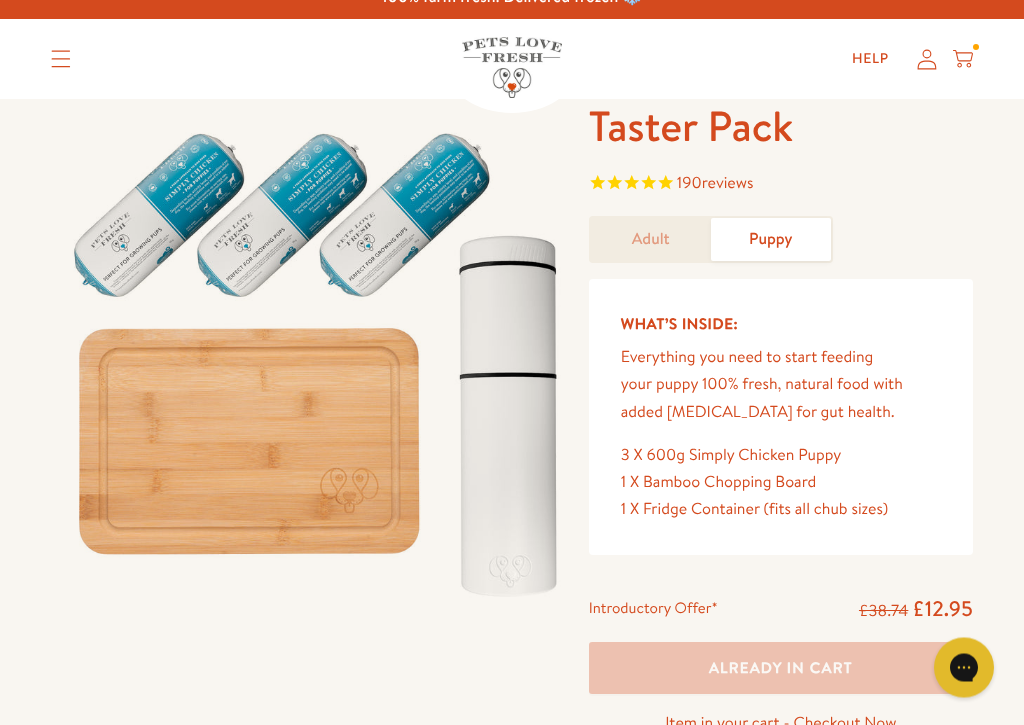 click 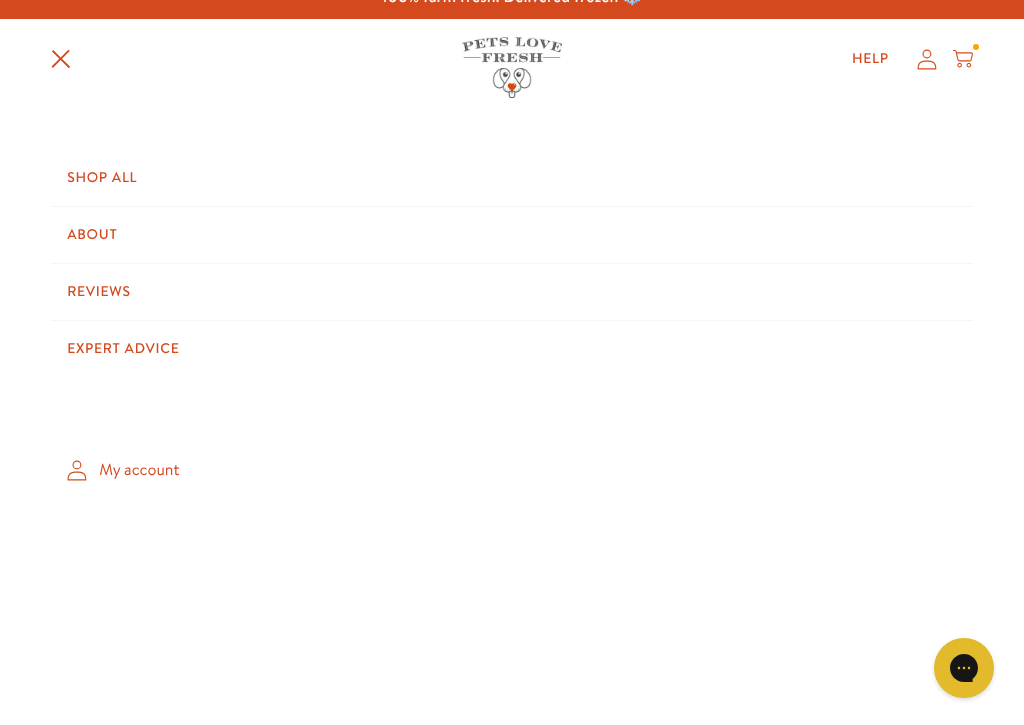 click on "Shop All" at bounding box center [512, 178] 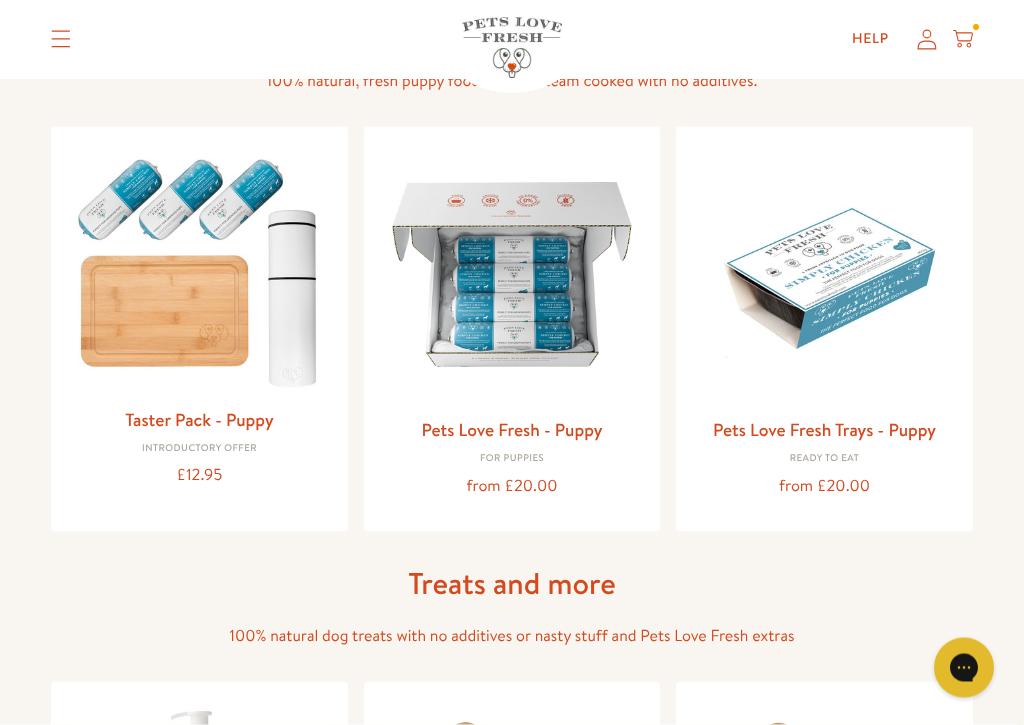 scroll, scrollTop: 739, scrollLeft: 0, axis: vertical 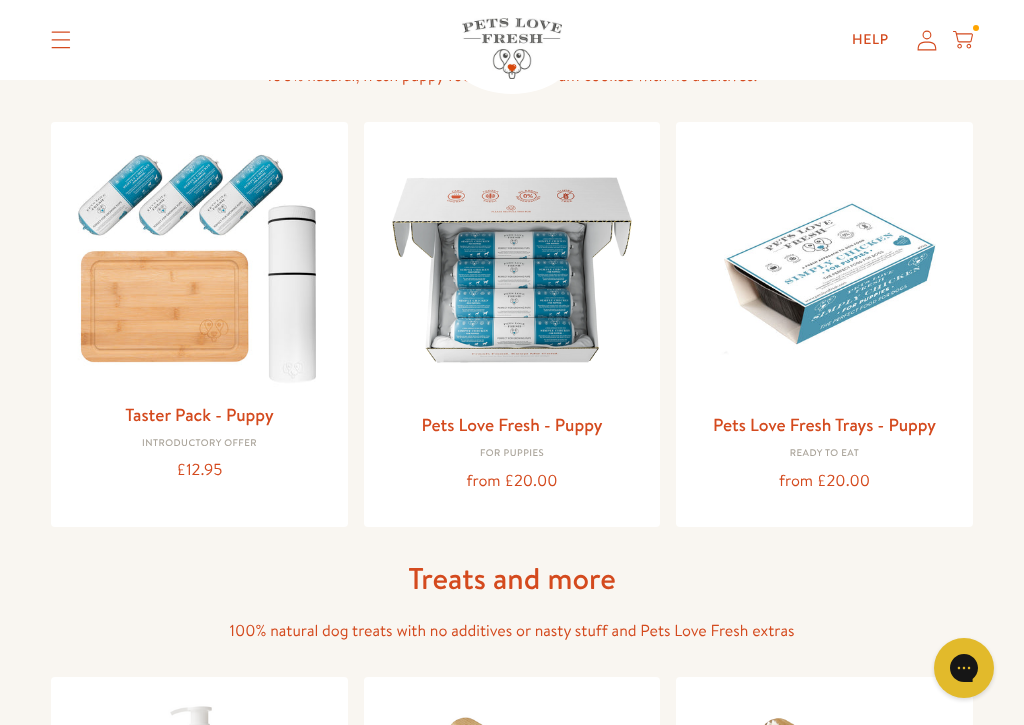 click at bounding box center [824, 270] 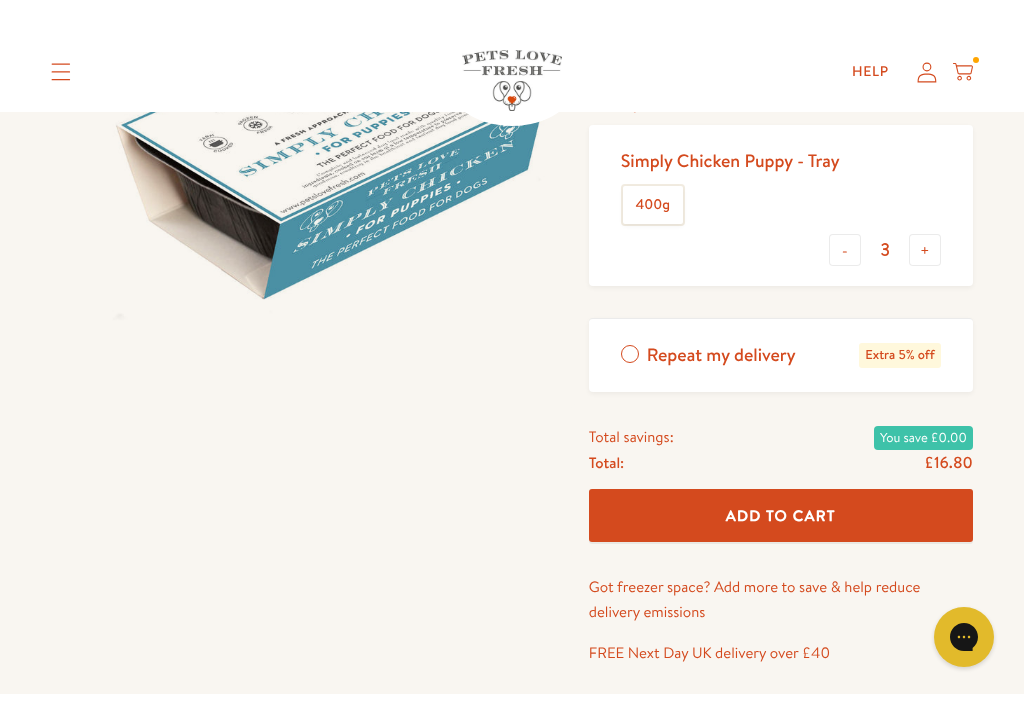 scroll, scrollTop: 277, scrollLeft: 0, axis: vertical 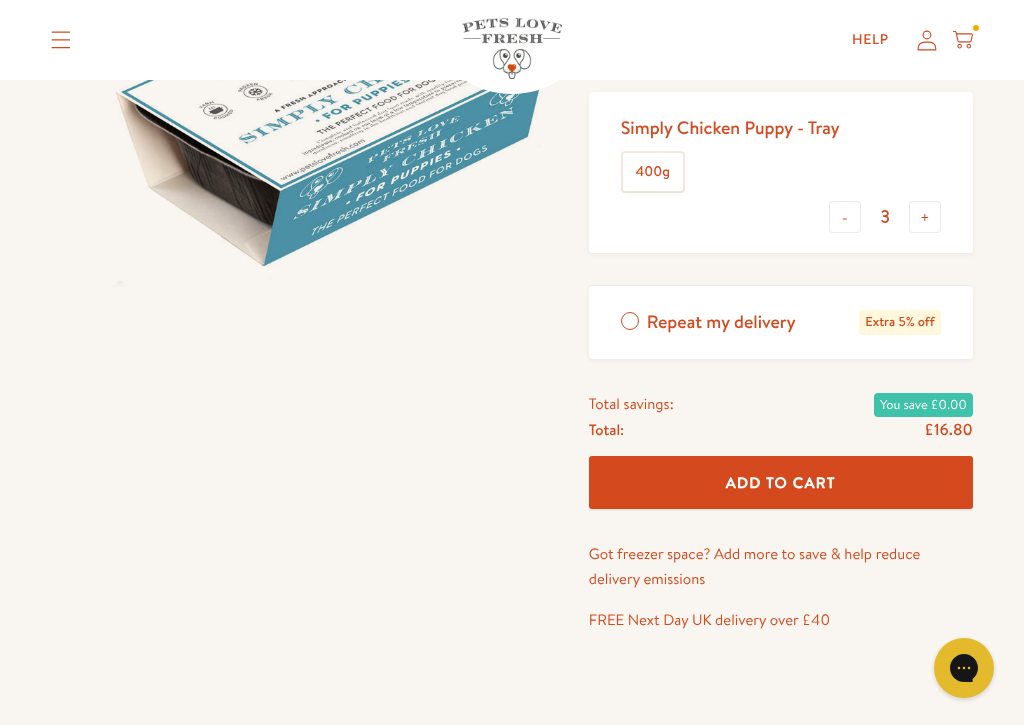 click on "Add To Cart" at bounding box center [781, 482] 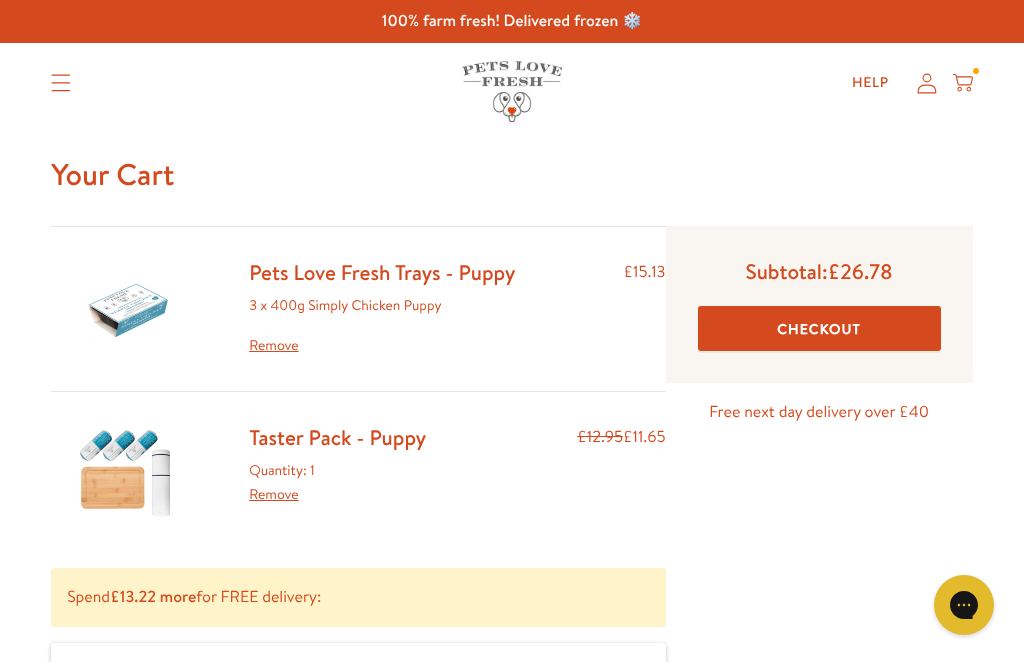 scroll, scrollTop: 0, scrollLeft: 0, axis: both 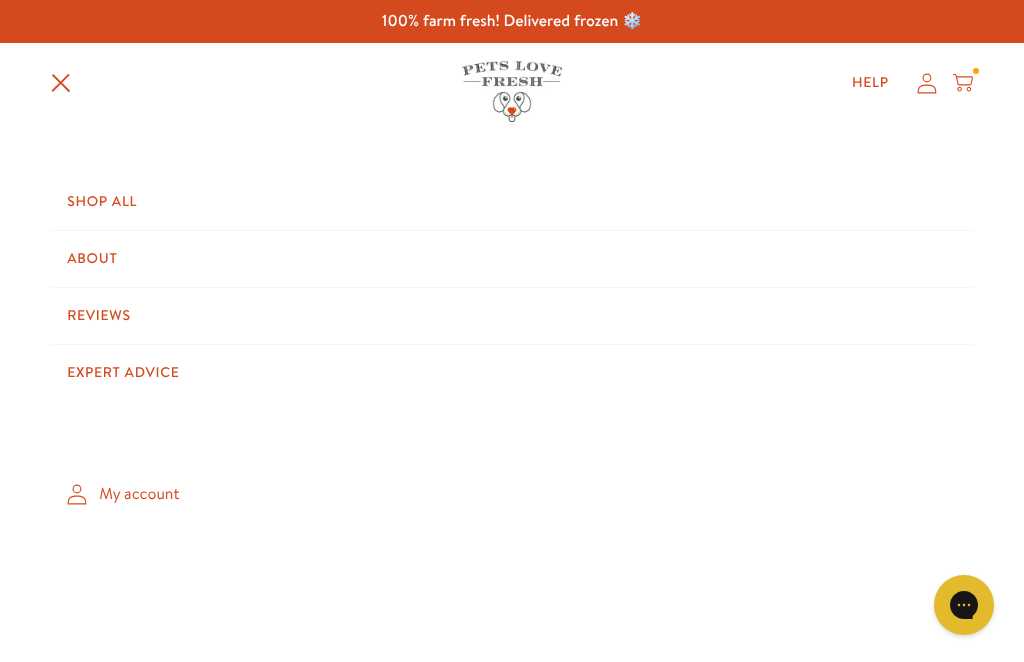 click on "Shop All" at bounding box center (512, 202) 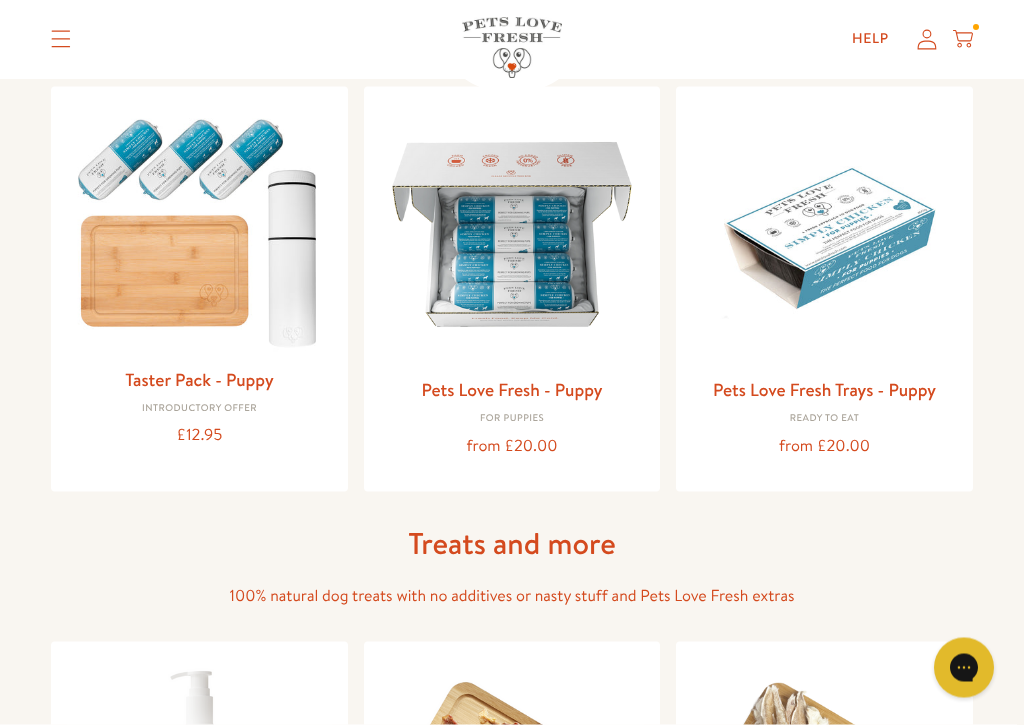 scroll, scrollTop: 808, scrollLeft: 0, axis: vertical 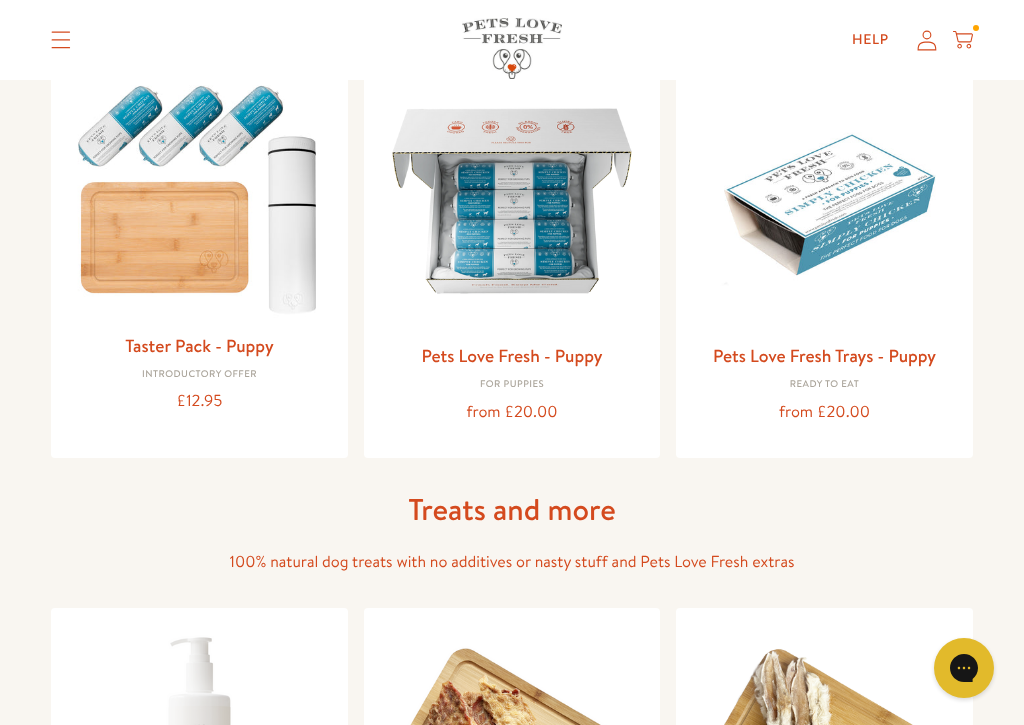 click on "Pets Love Fresh - Puppy" at bounding box center (511, 355) 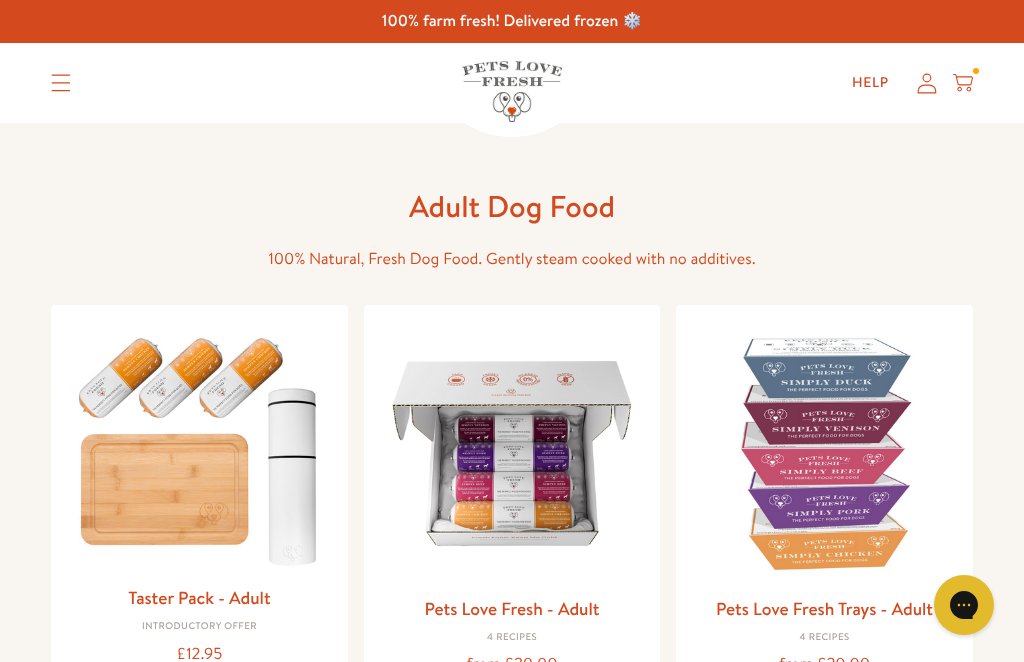 scroll, scrollTop: 808, scrollLeft: 0, axis: vertical 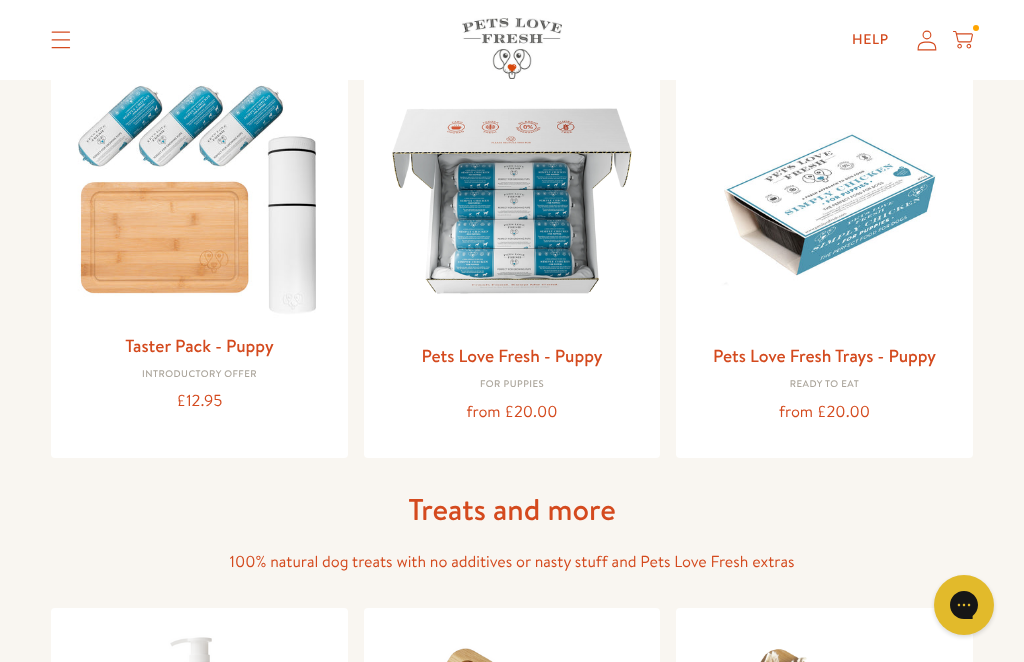 click on "Taster Pack - Puppy" at bounding box center (199, 345) 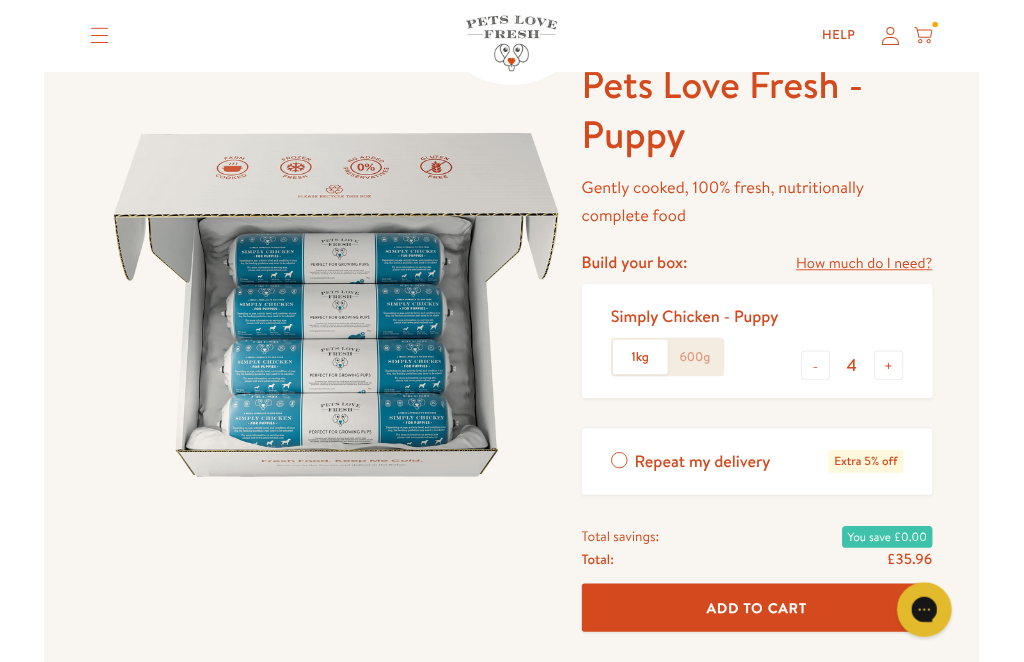 scroll, scrollTop: 58, scrollLeft: 0, axis: vertical 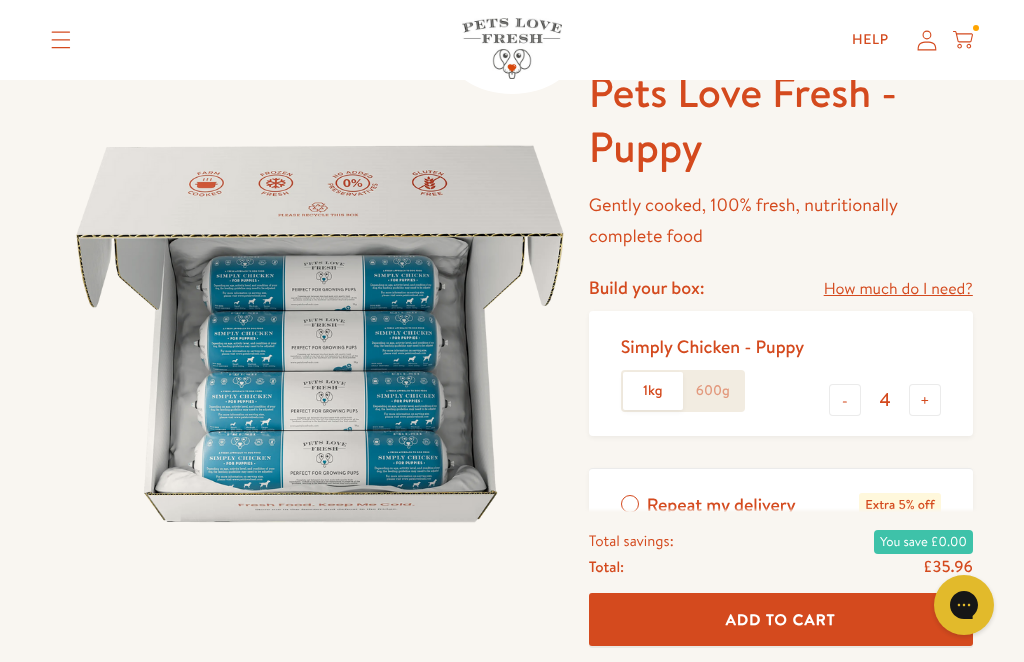 click on "1kg" 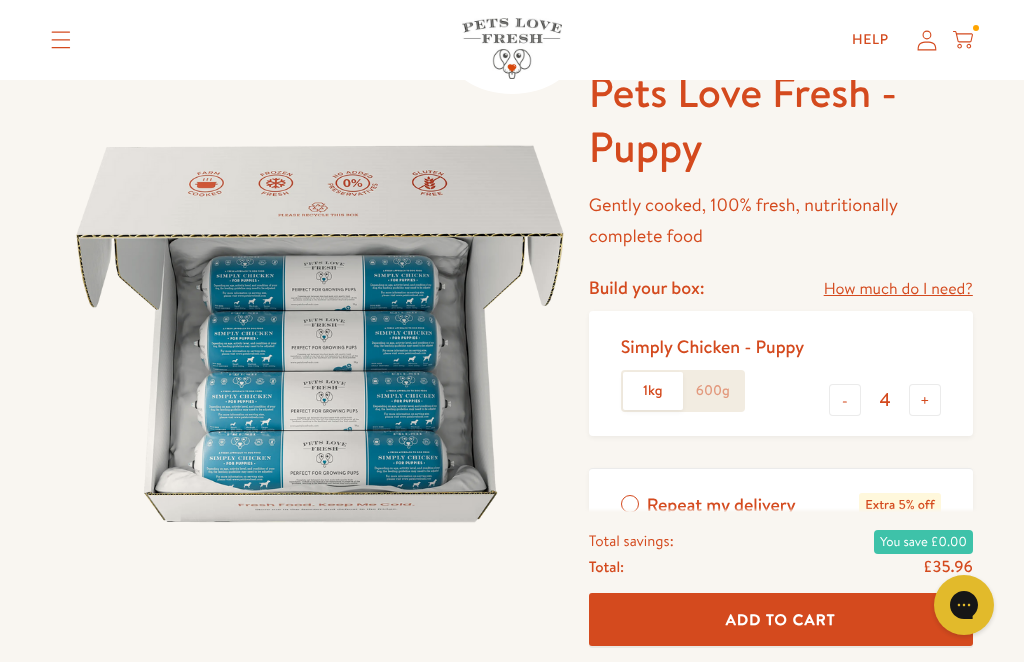 click on "1kg" 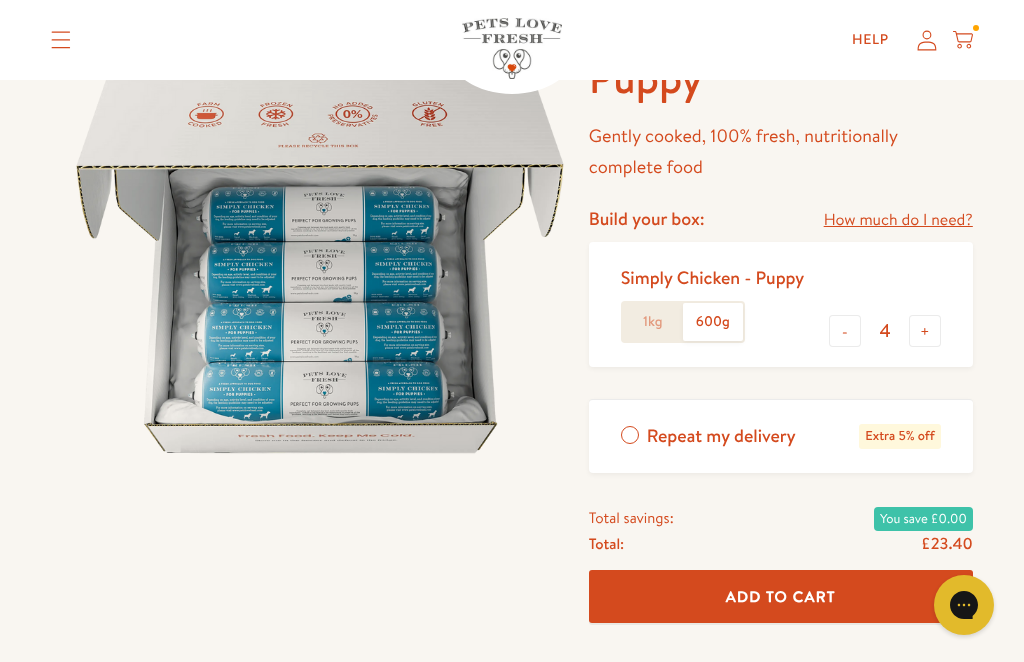 scroll, scrollTop: 126, scrollLeft: 0, axis: vertical 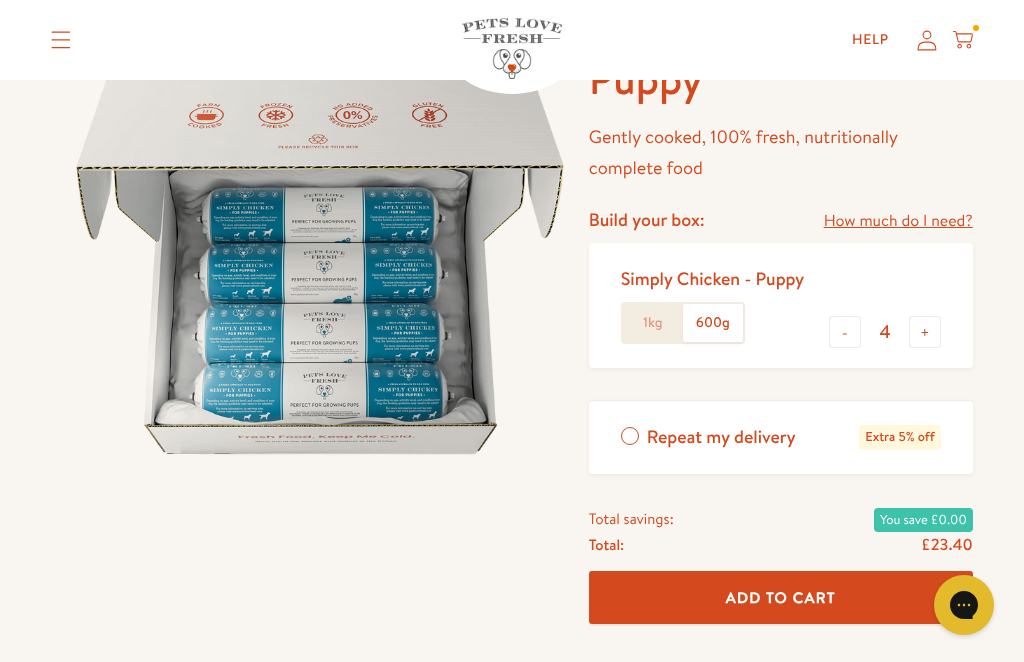 click on "1kg" 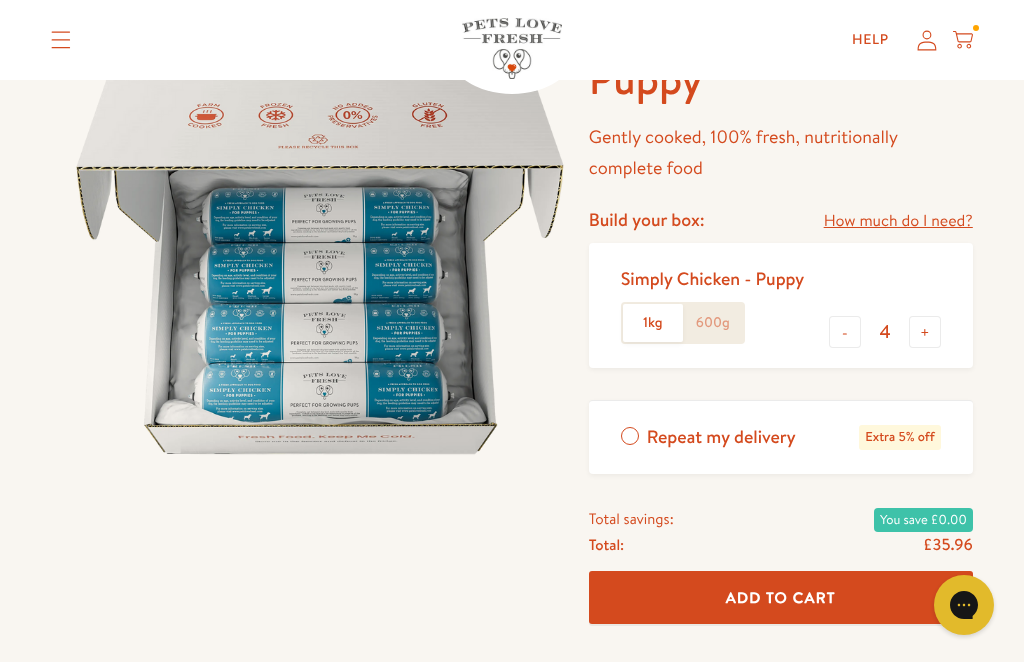 click on "600g" 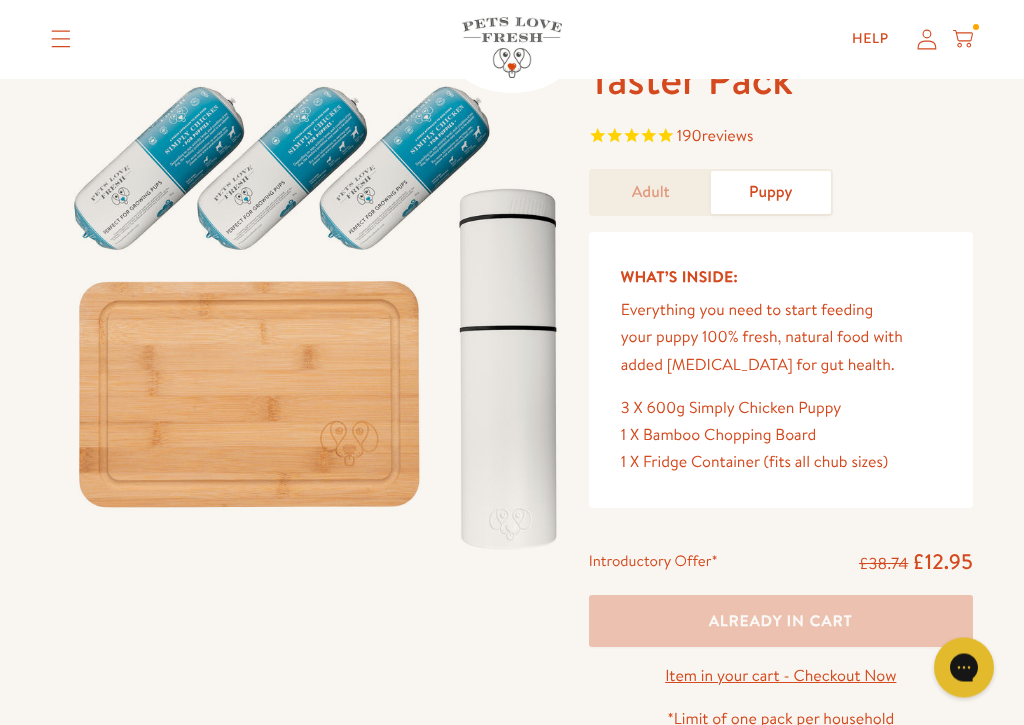 scroll, scrollTop: 75, scrollLeft: 0, axis: vertical 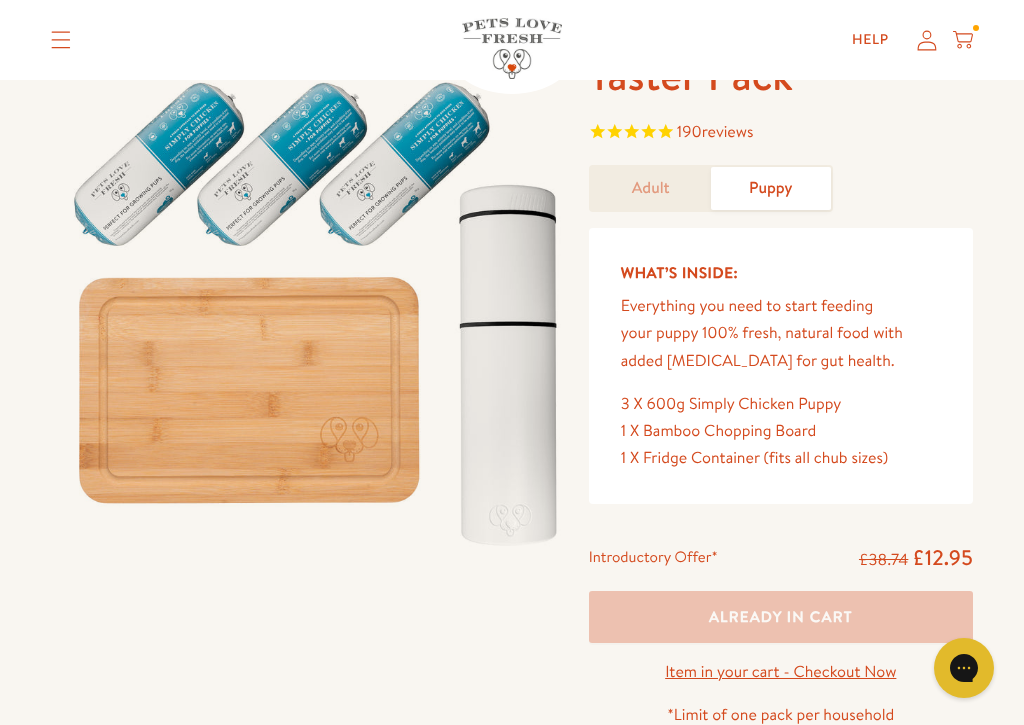 click at bounding box center (61, 40) 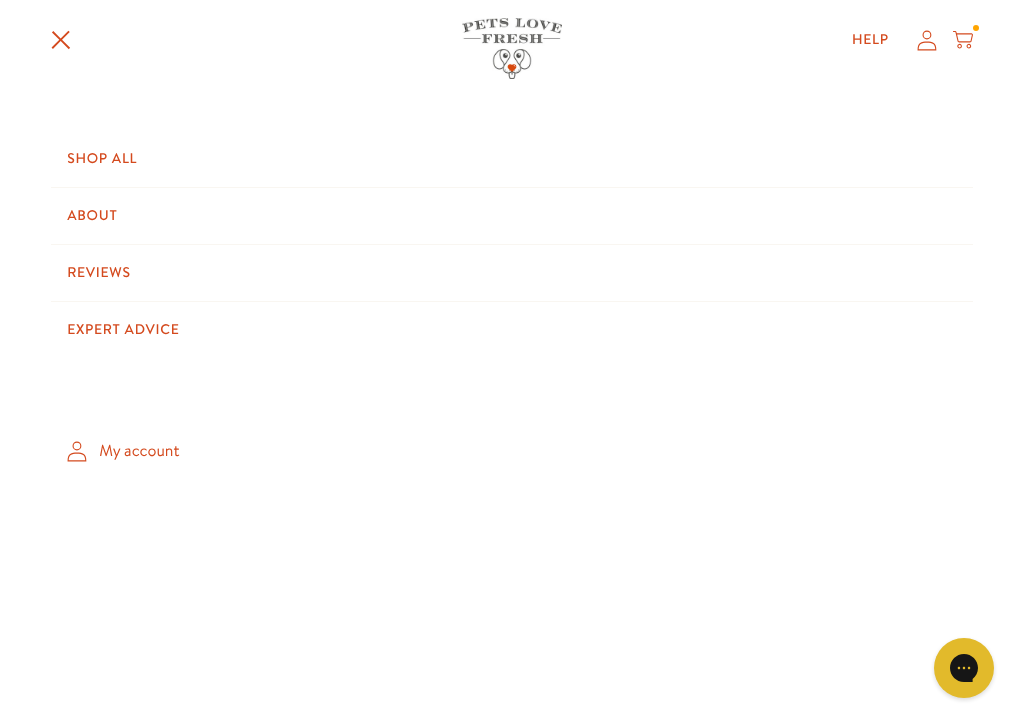 click on "Shop All" at bounding box center (512, 159) 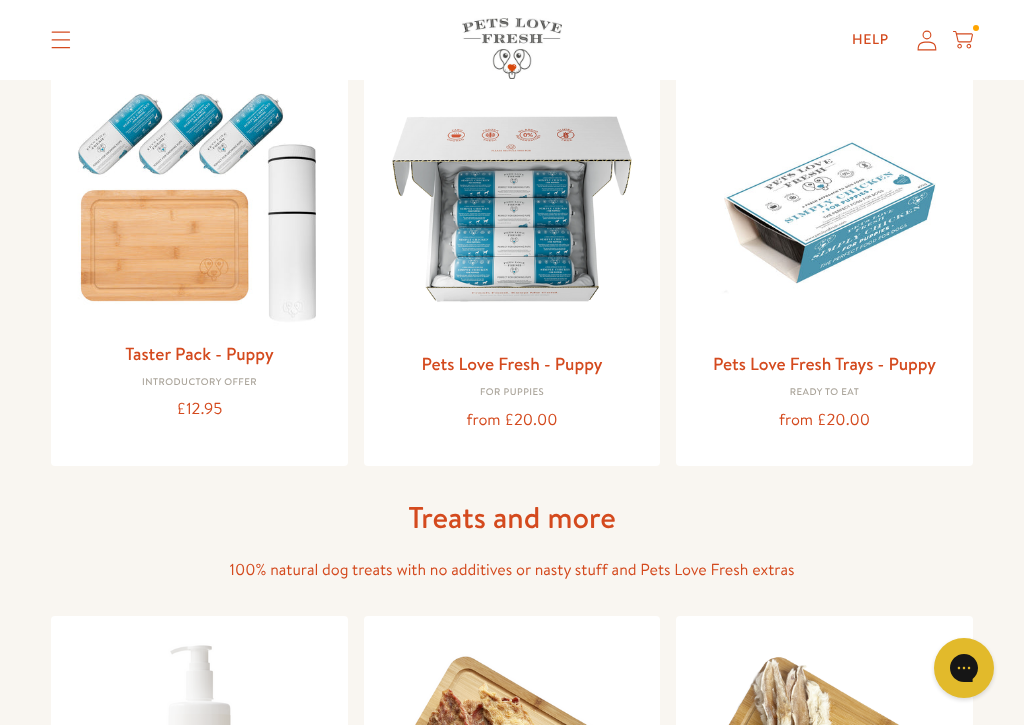scroll, scrollTop: 803, scrollLeft: 0, axis: vertical 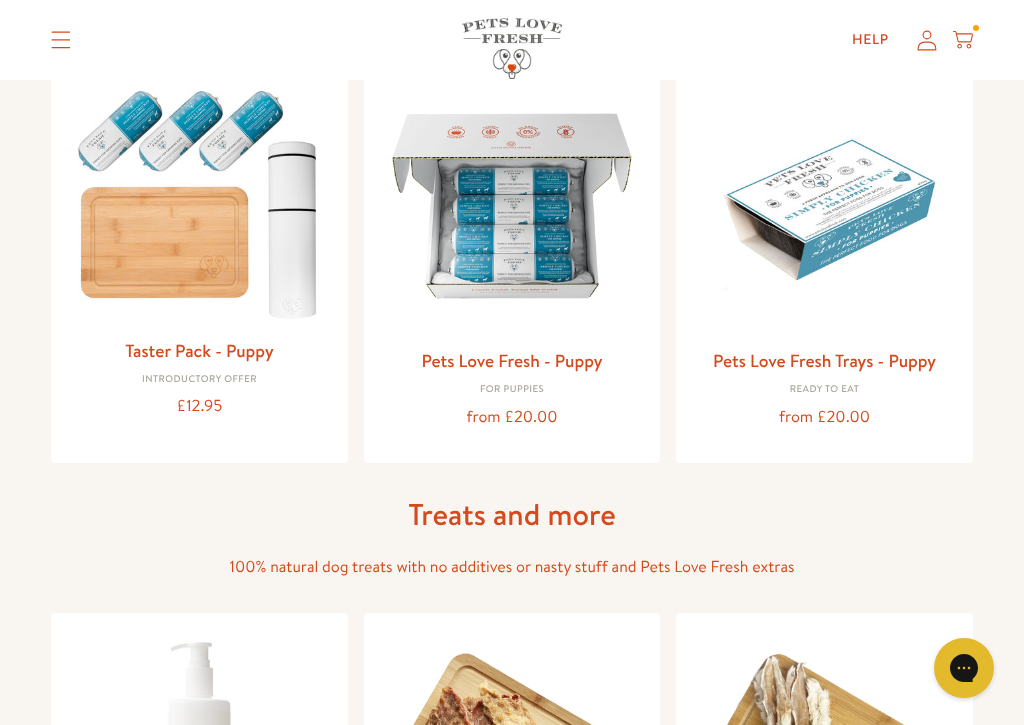 click on "Pets Love Fresh - Puppy" at bounding box center (511, 360) 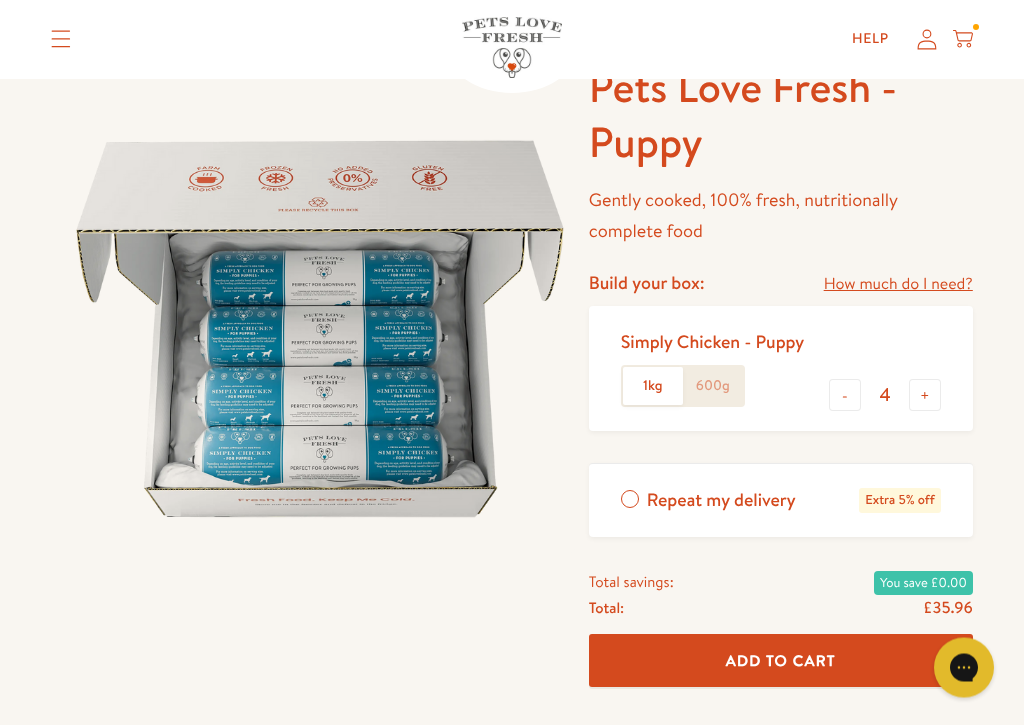 scroll, scrollTop: 64, scrollLeft: 0, axis: vertical 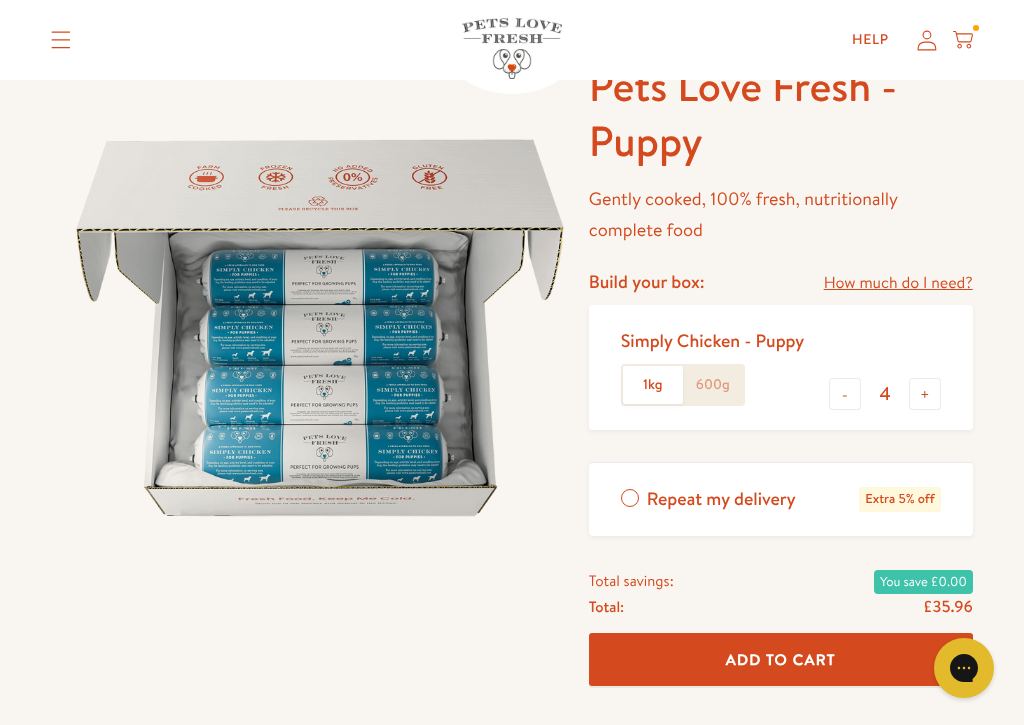 click on "600g" 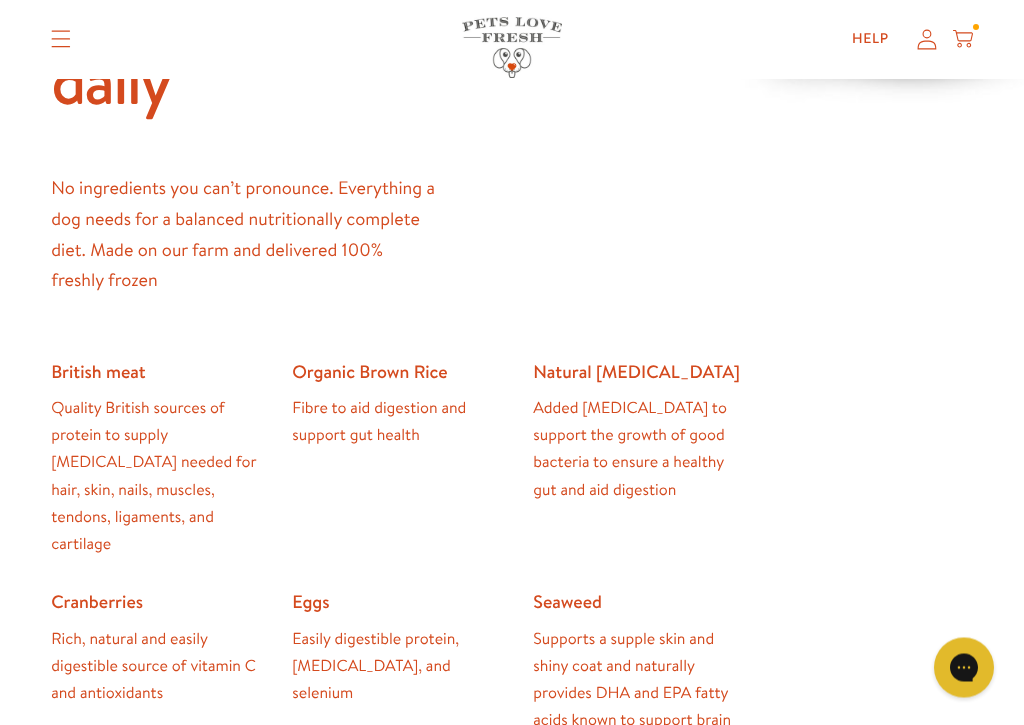 scroll, scrollTop: 1230, scrollLeft: 0, axis: vertical 